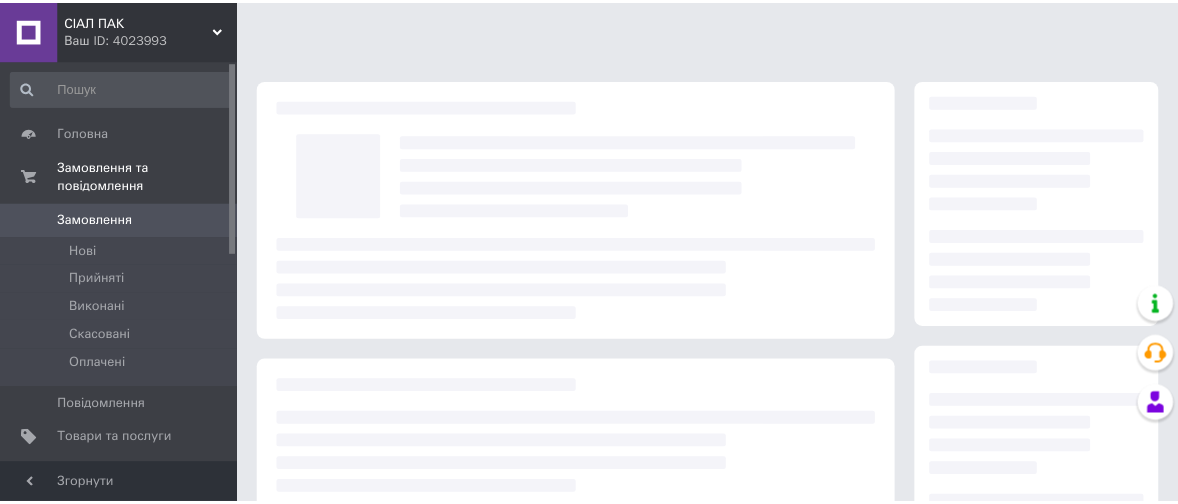 scroll, scrollTop: 0, scrollLeft: 0, axis: both 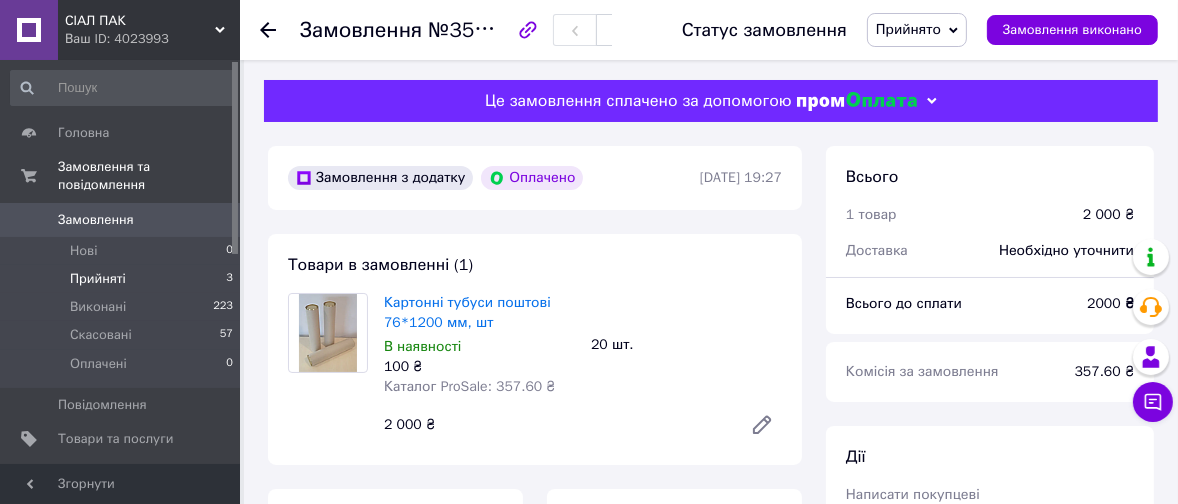click on "Прийняті" at bounding box center (98, 279) 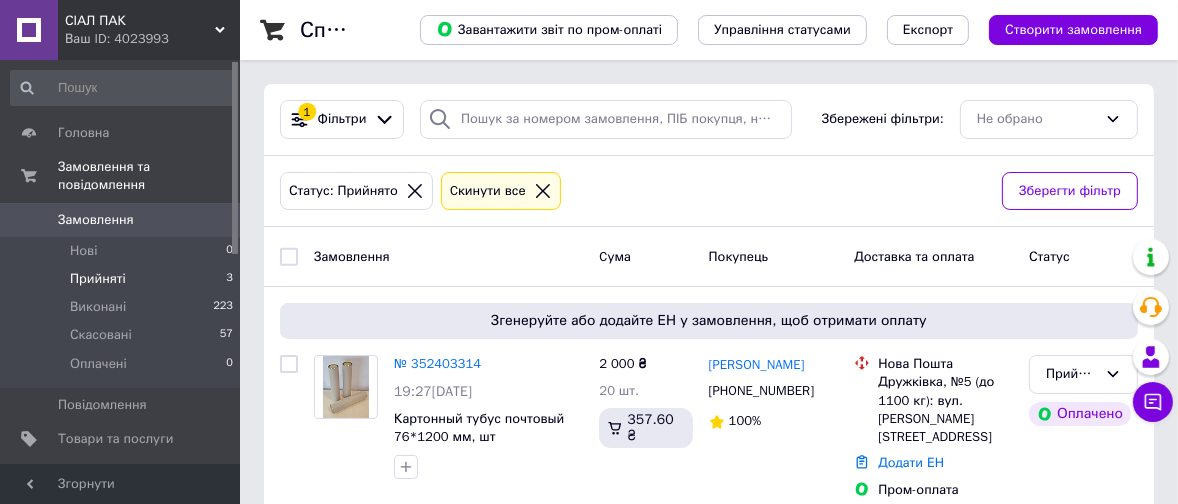 click on "[DEMOGRAPHIC_DATA]" at bounding box center [123, 473] 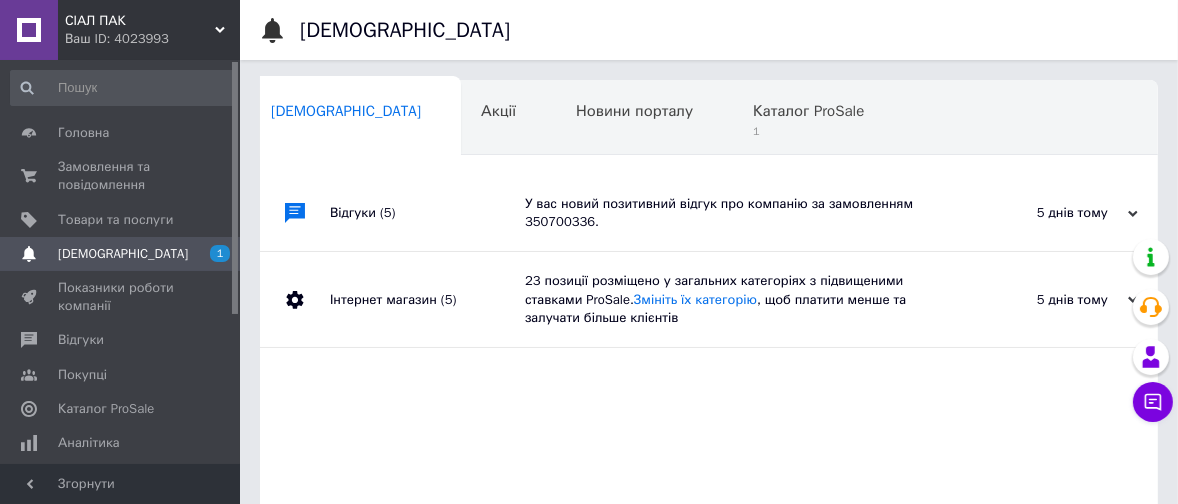 scroll, scrollTop: 0, scrollLeft: 9, axis: horizontal 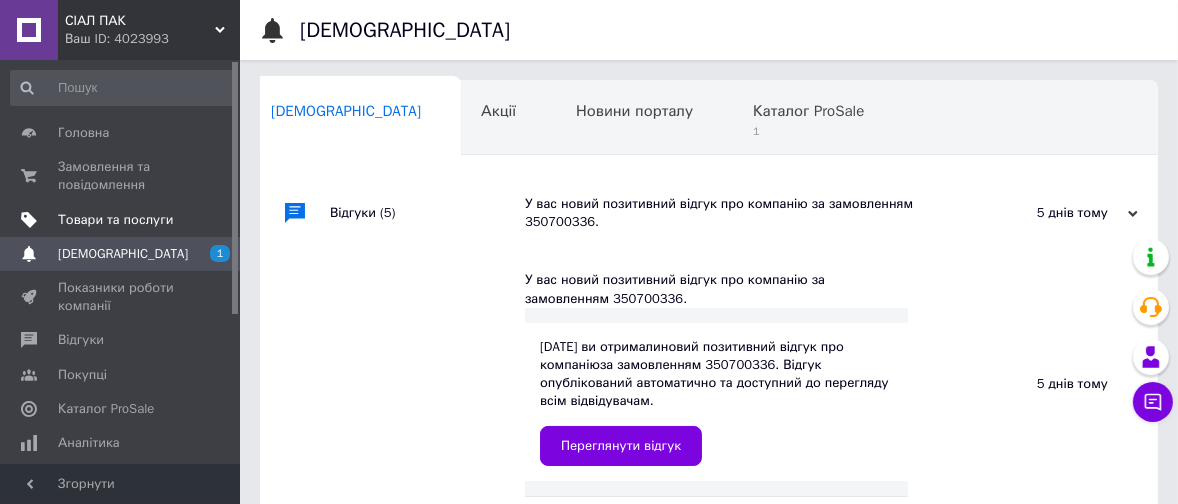 click on "Товари та послуги" at bounding box center (115, 220) 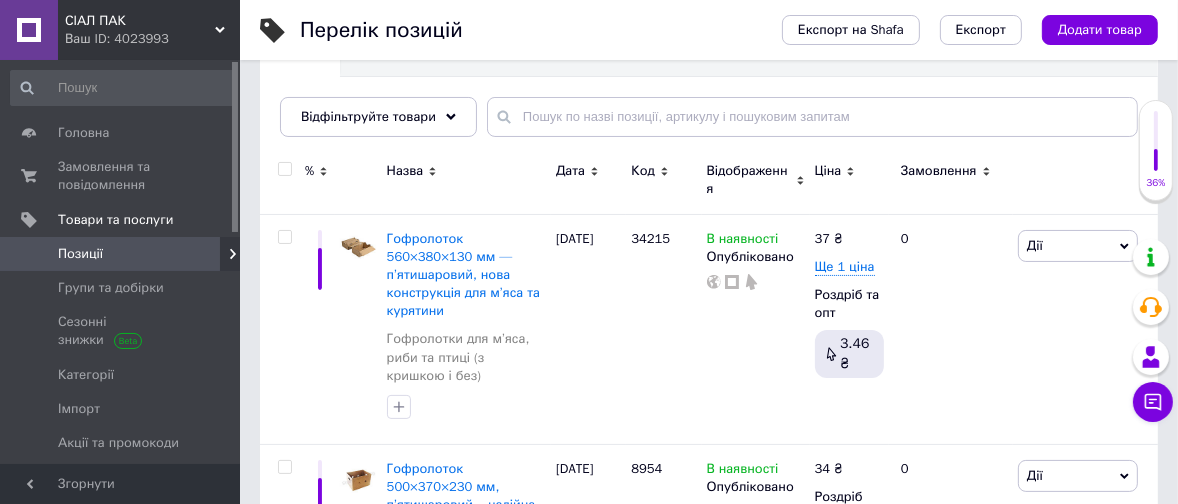 scroll, scrollTop: 239, scrollLeft: 0, axis: vertical 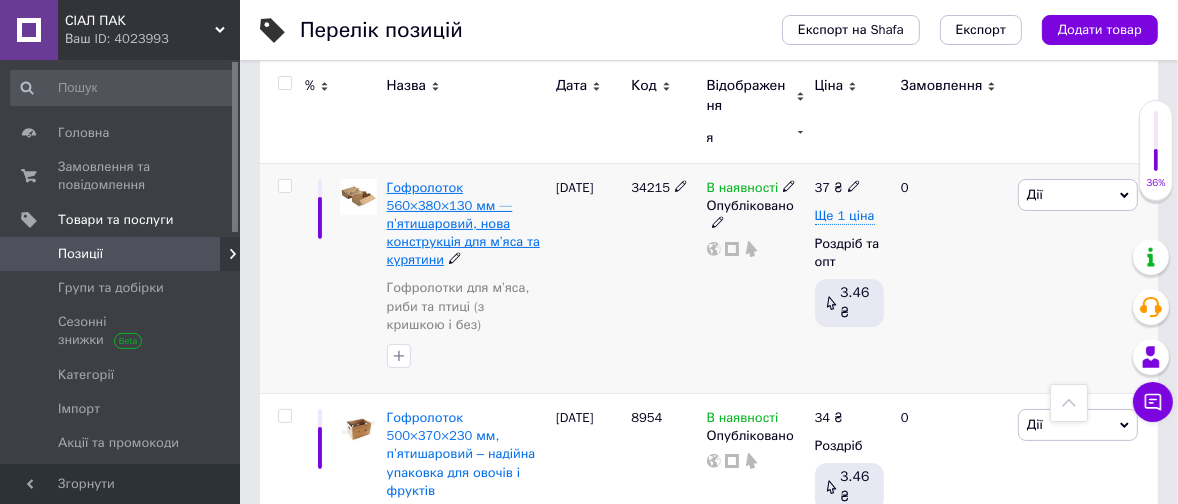 click on "Гофролоток 560×380×130 мм — п’ятишаровий, нова конструкція для м’яса та курятини" at bounding box center [463, 224] 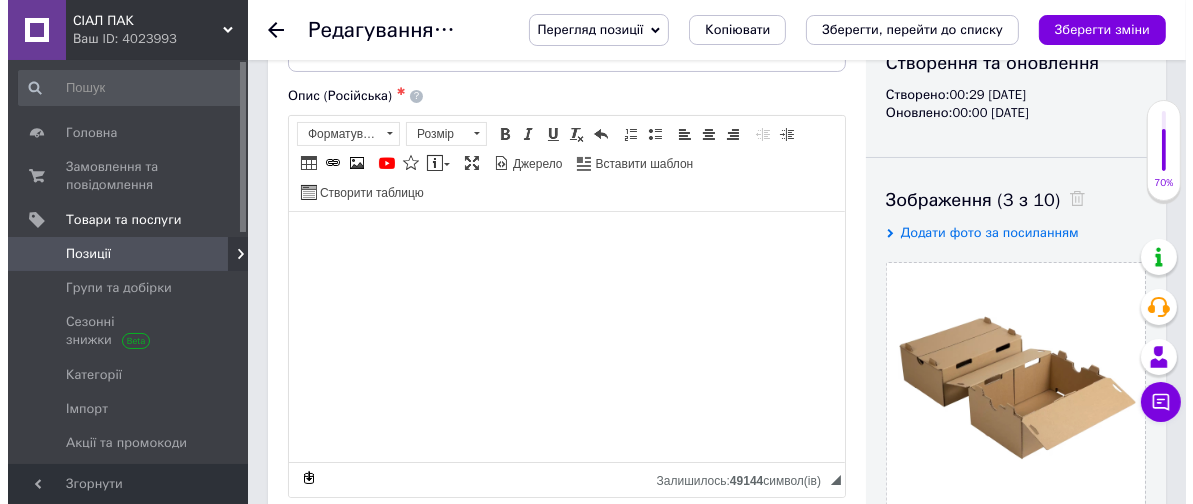 scroll, scrollTop: 274, scrollLeft: 0, axis: vertical 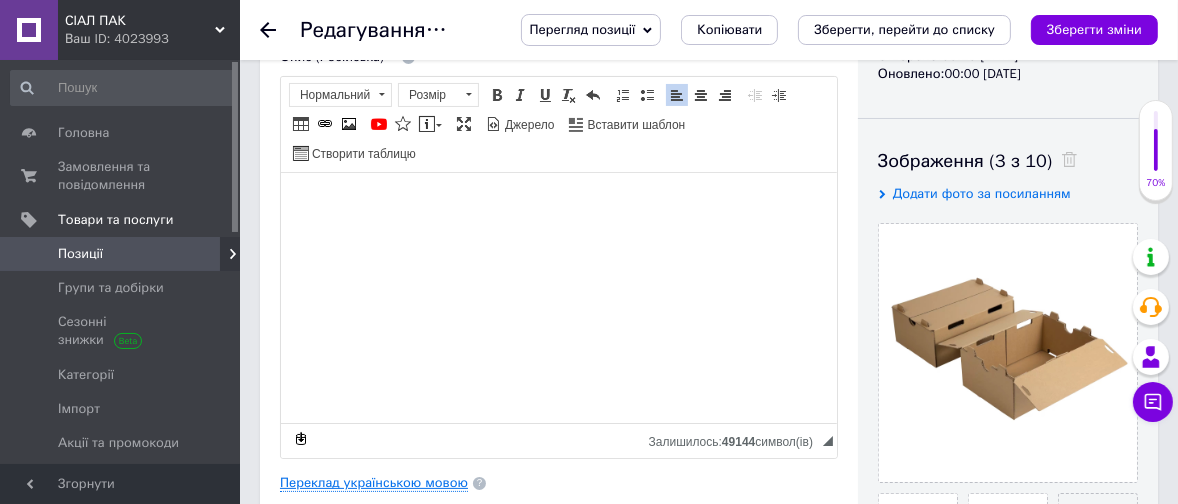 click on "Переклад українською мовою" at bounding box center (374, 483) 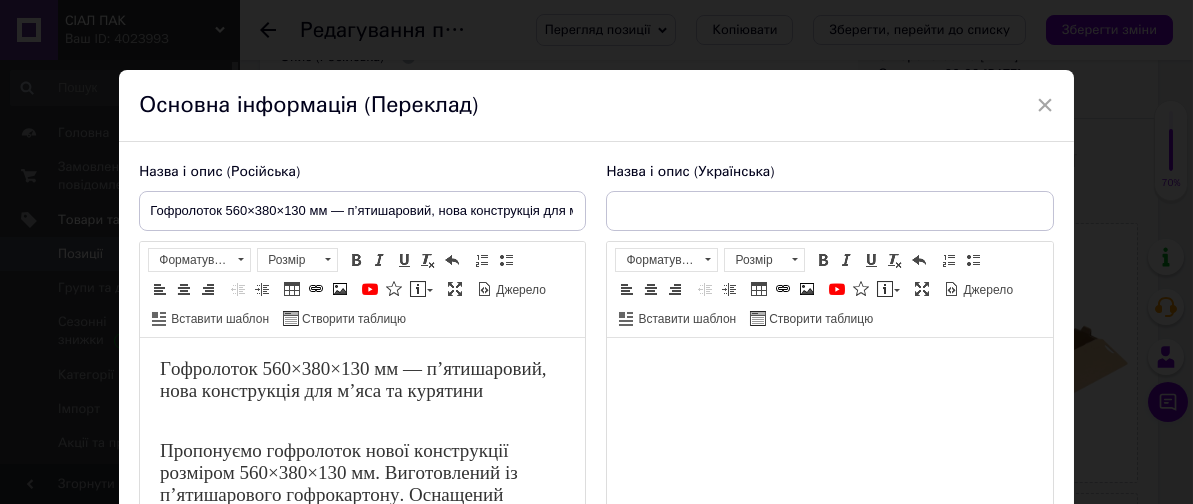 type on "Гофролоток 560×380×130 мм — п’ятишаровий, нова конструкція для м’яса та курятини" 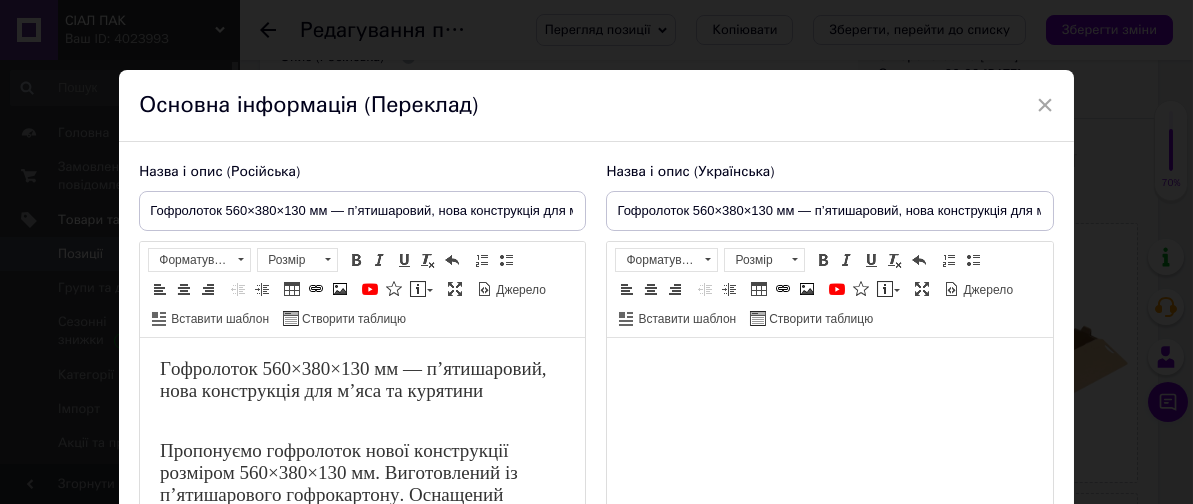 scroll, scrollTop: 0, scrollLeft: 0, axis: both 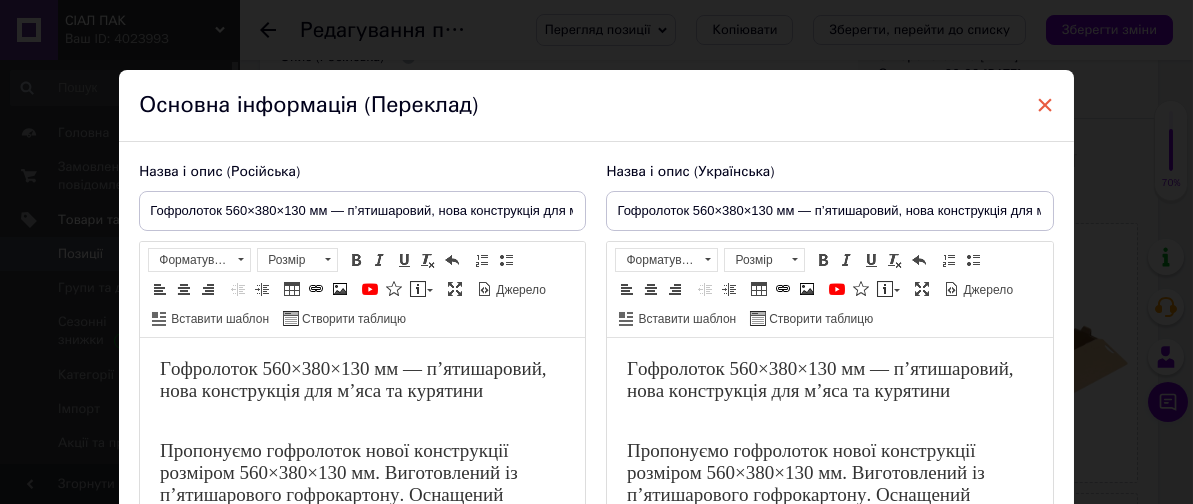 click on "×" at bounding box center [1045, 105] 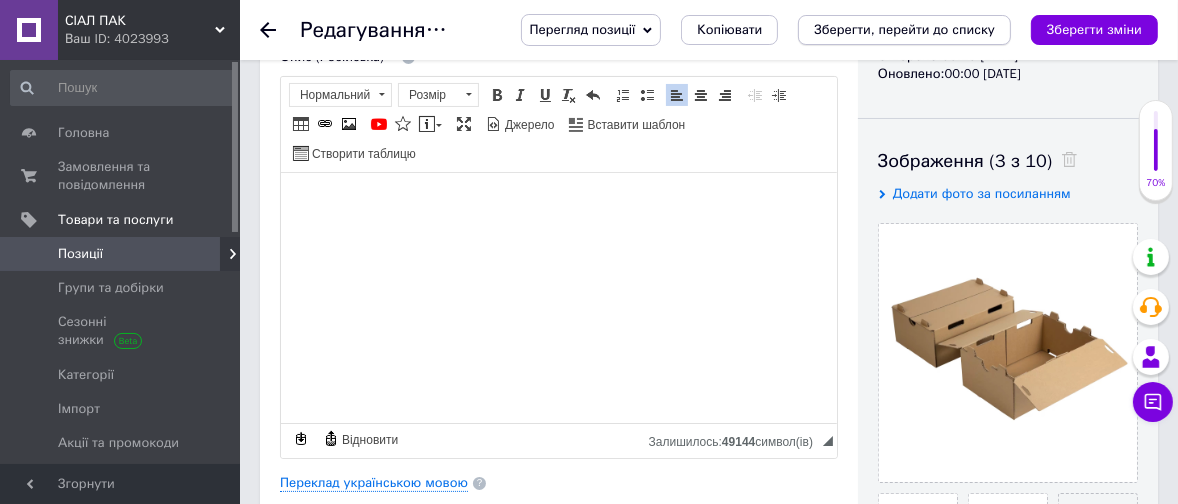 click on "Зберегти, перейти до списку" at bounding box center (904, 29) 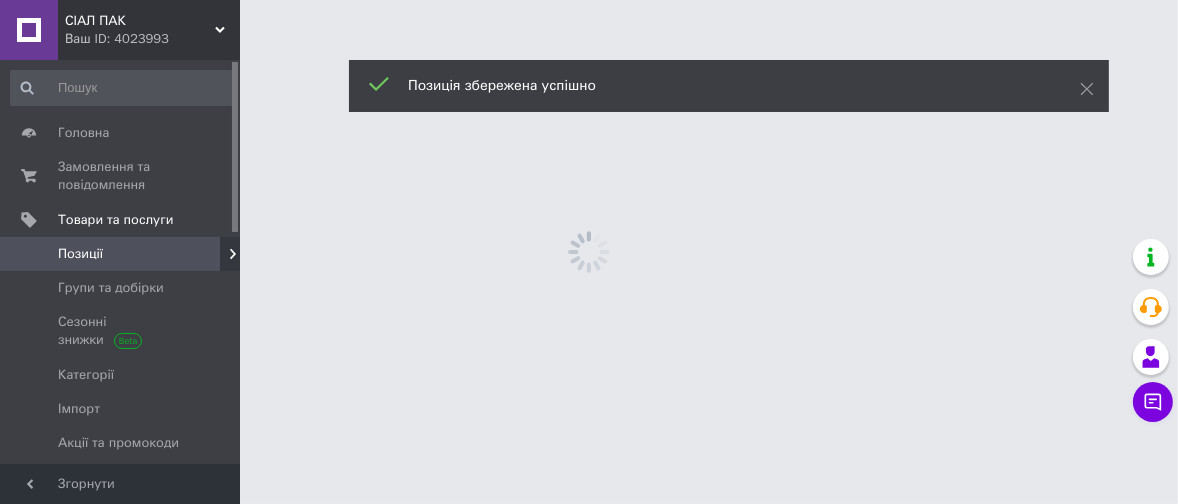 scroll, scrollTop: 0, scrollLeft: 0, axis: both 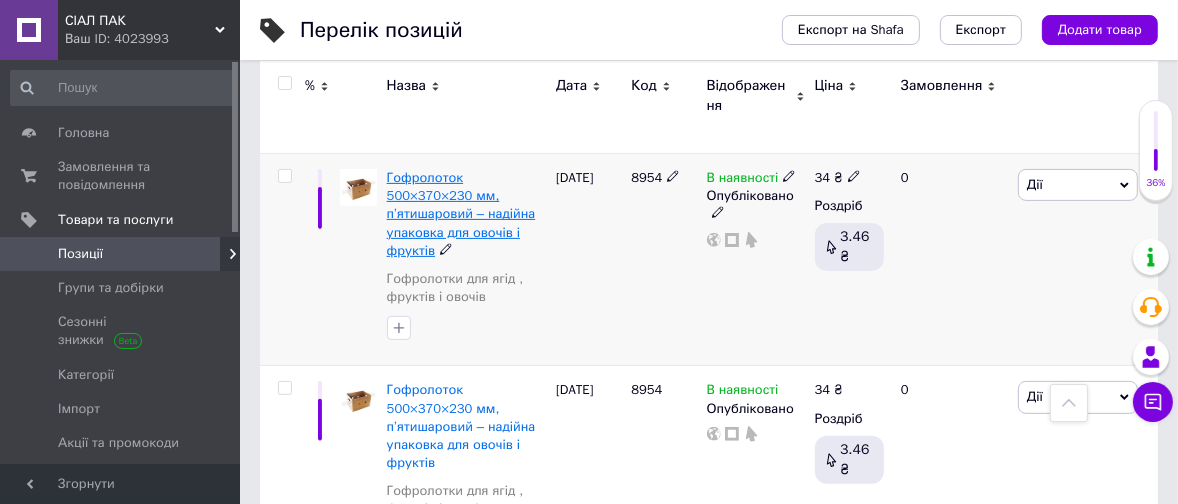 click on "Гофролоток 500×370×230 мм, п’ятишаровий – надійна упаковка для овочів і фруктів" at bounding box center (461, 214) 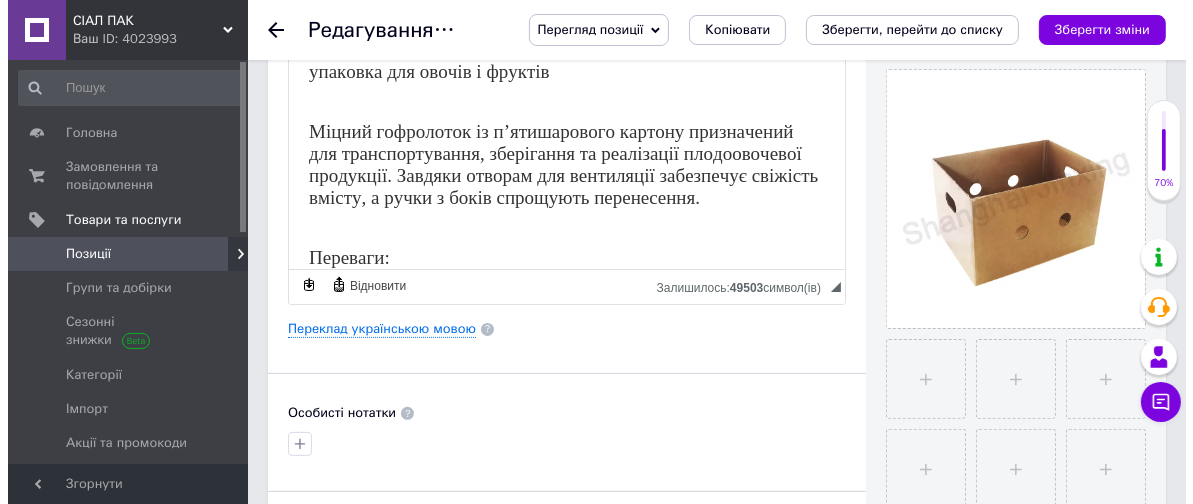scroll, scrollTop: 432, scrollLeft: 0, axis: vertical 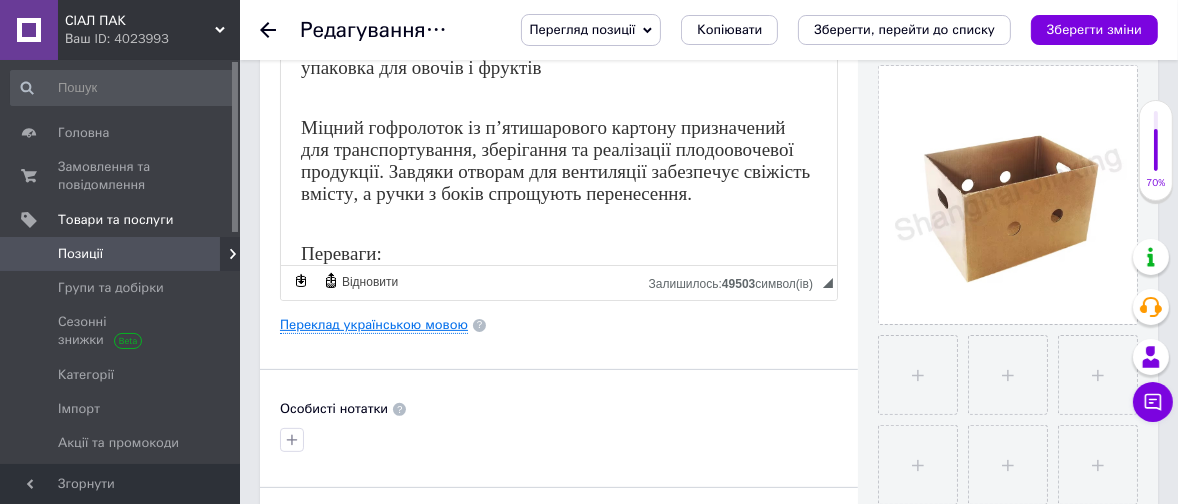 click on "Переклад українською мовою" at bounding box center [374, 325] 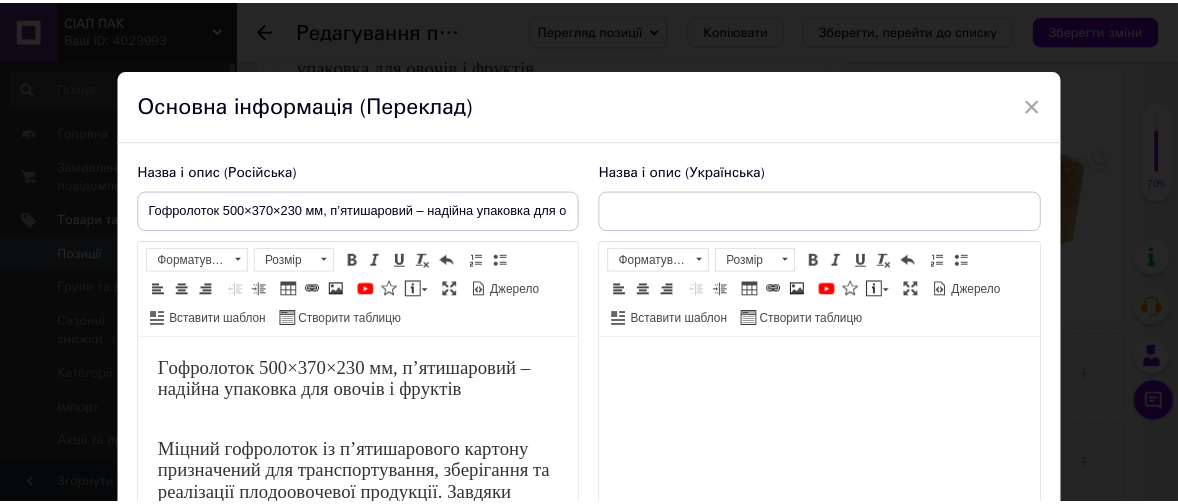 scroll, scrollTop: 0, scrollLeft: 0, axis: both 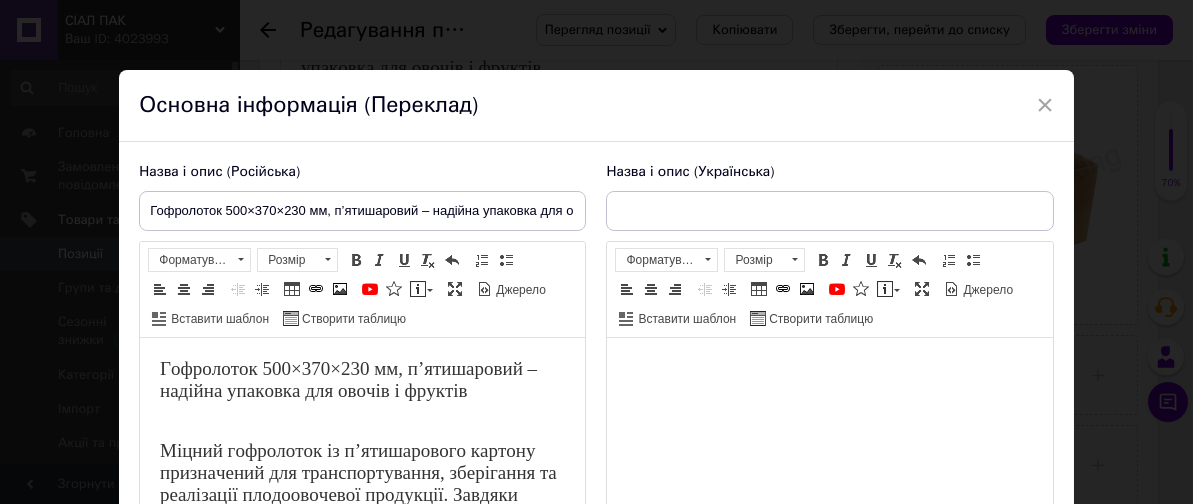 type on "Гофролоток 500×370×230 мм, п’ятишаровий – надійна упаковка для овочів і фруктів" 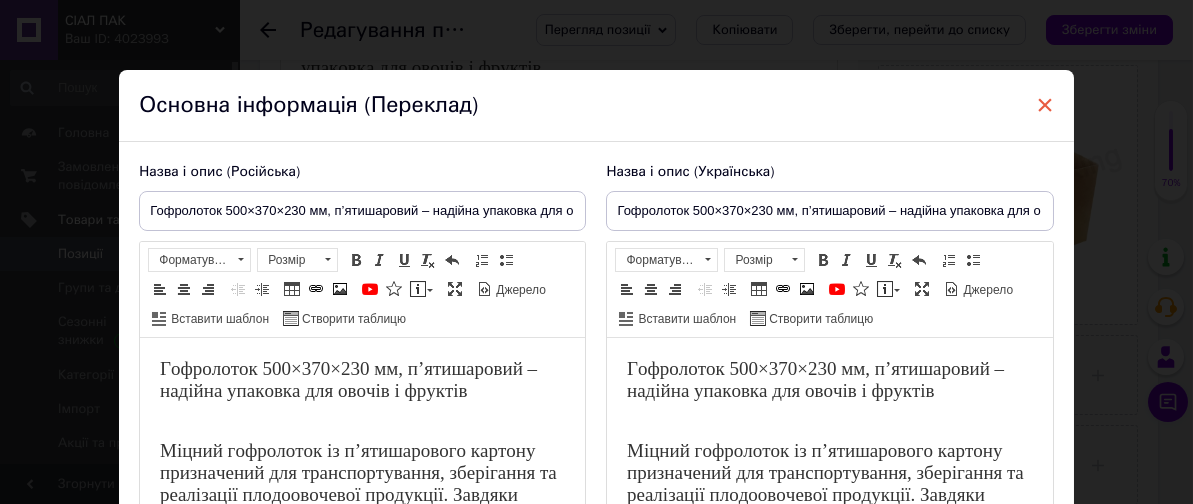 click on "×" at bounding box center [1045, 105] 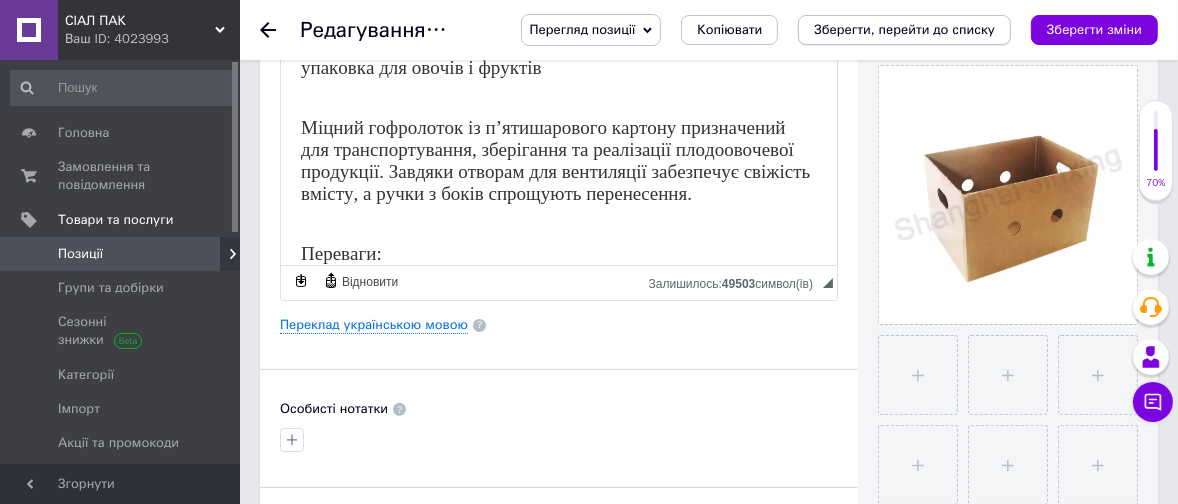 click on "Зберегти, перейти до списку" at bounding box center (904, 29) 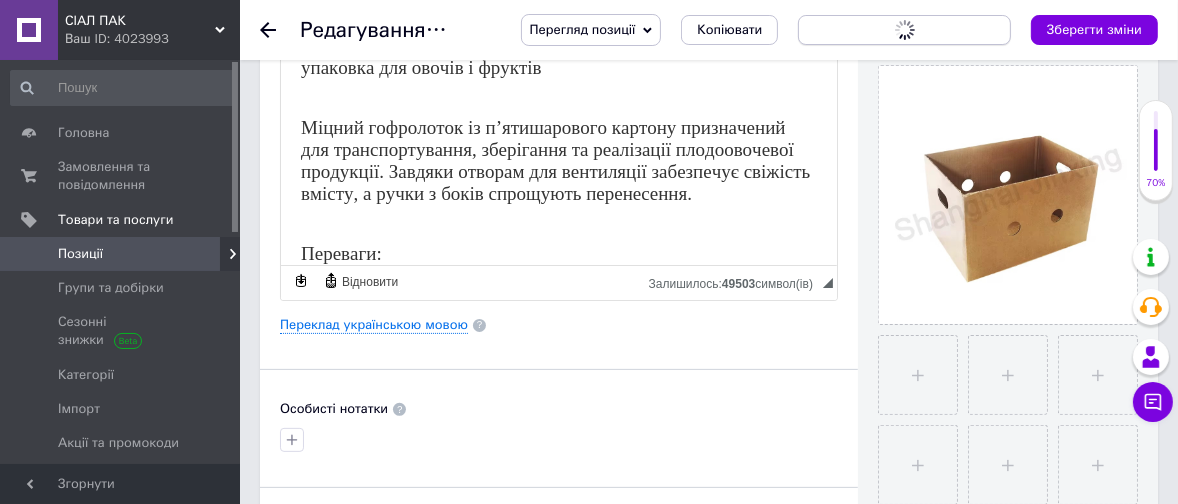 scroll, scrollTop: 0, scrollLeft: 0, axis: both 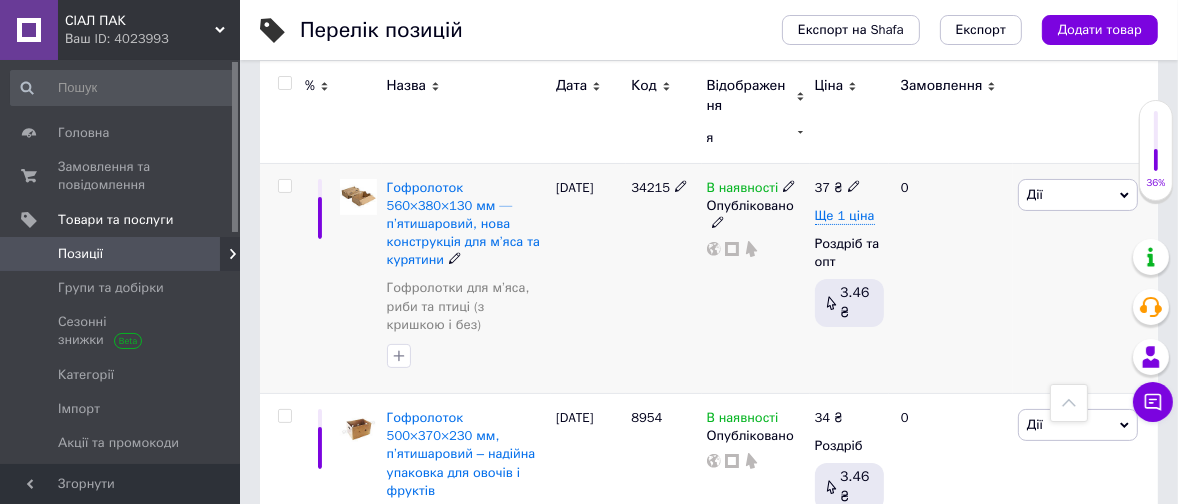 click 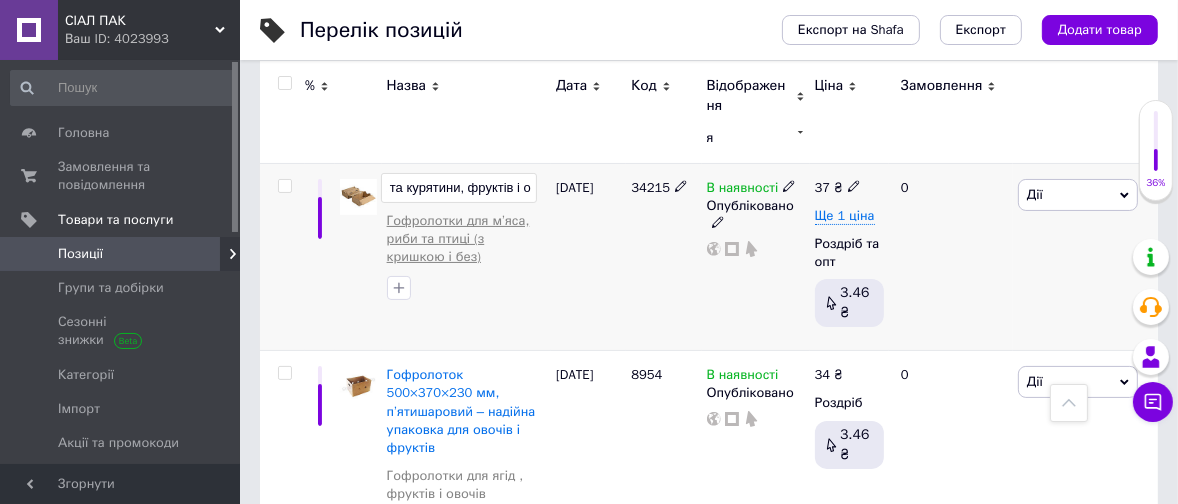 scroll, scrollTop: 0, scrollLeft: 451, axis: horizontal 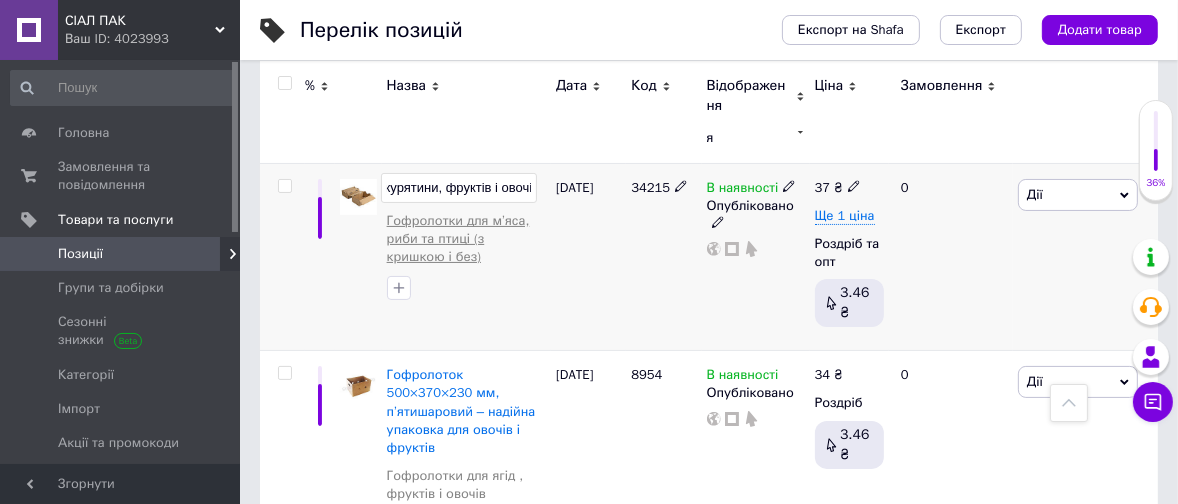 type on "Гофролоток 560×380×130 мм — п’ятишаровий, нова конструкція для м’яса та курятини, фруктів і овочів" 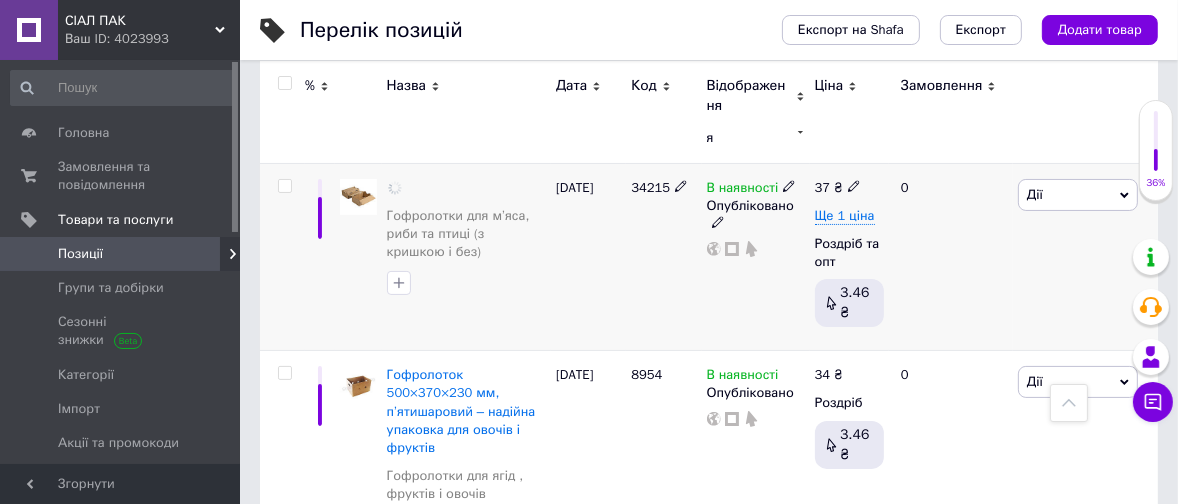 click at bounding box center [466, 283] 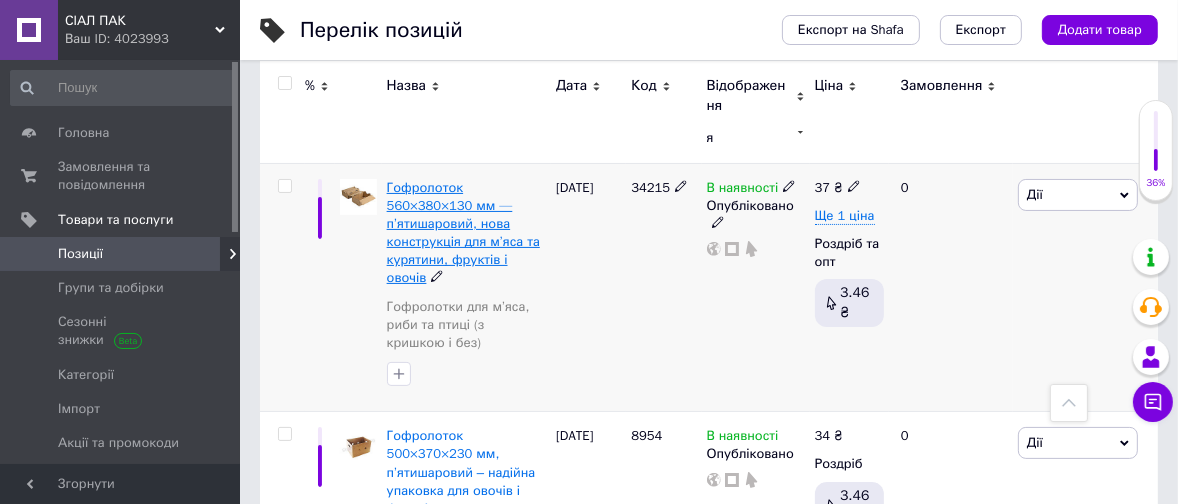 click on "Гофролоток 560×380×130 мм — п’ятишаровий, нова конструкція для м’яса та курятини, фруктів і овочів" at bounding box center (463, 233) 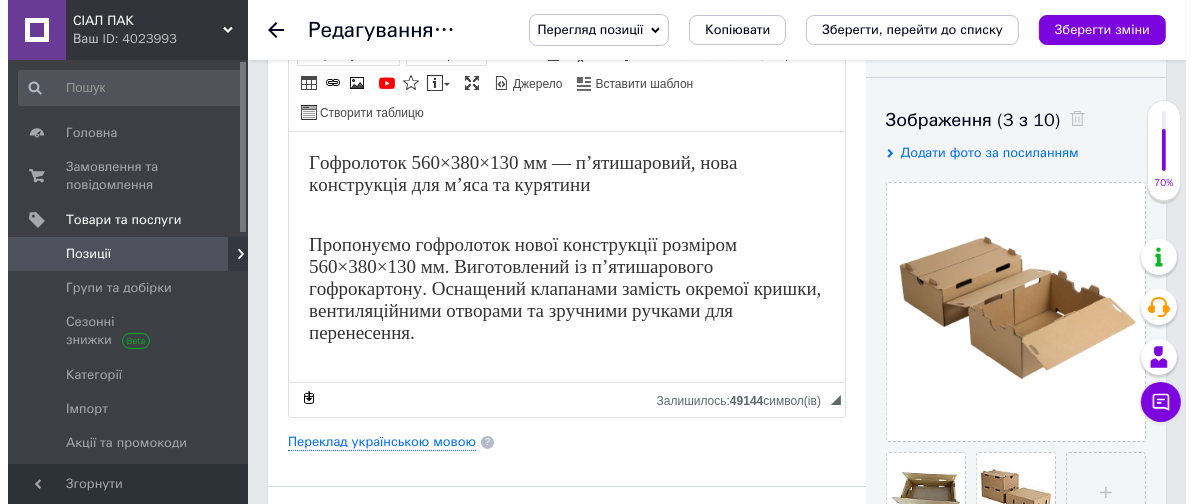 scroll, scrollTop: 314, scrollLeft: 0, axis: vertical 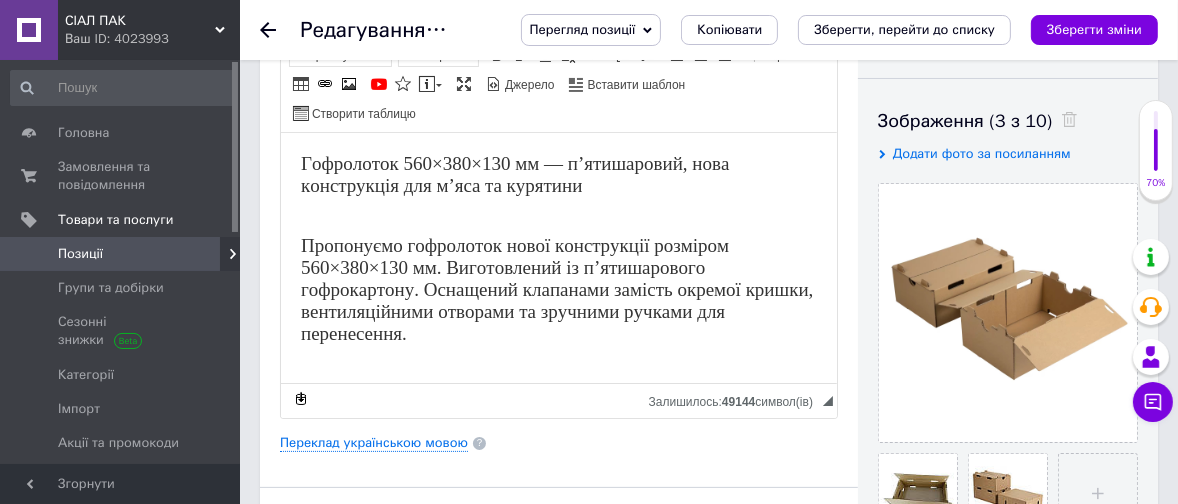 click on "Гофролоток 560×380×130 мм — п’ятишаровий, нова конструкція для м’яса та курятини" at bounding box center [558, 174] 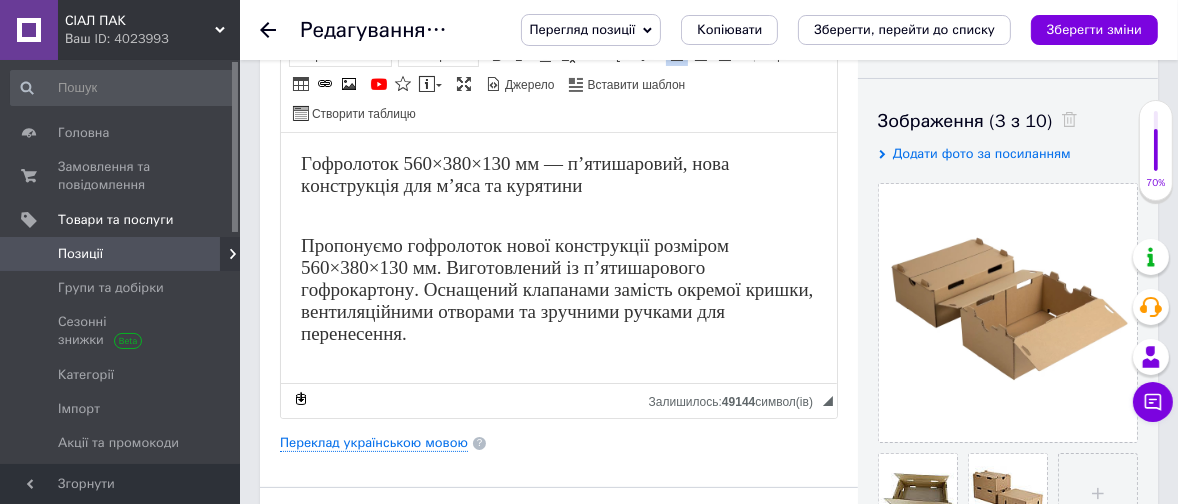 type 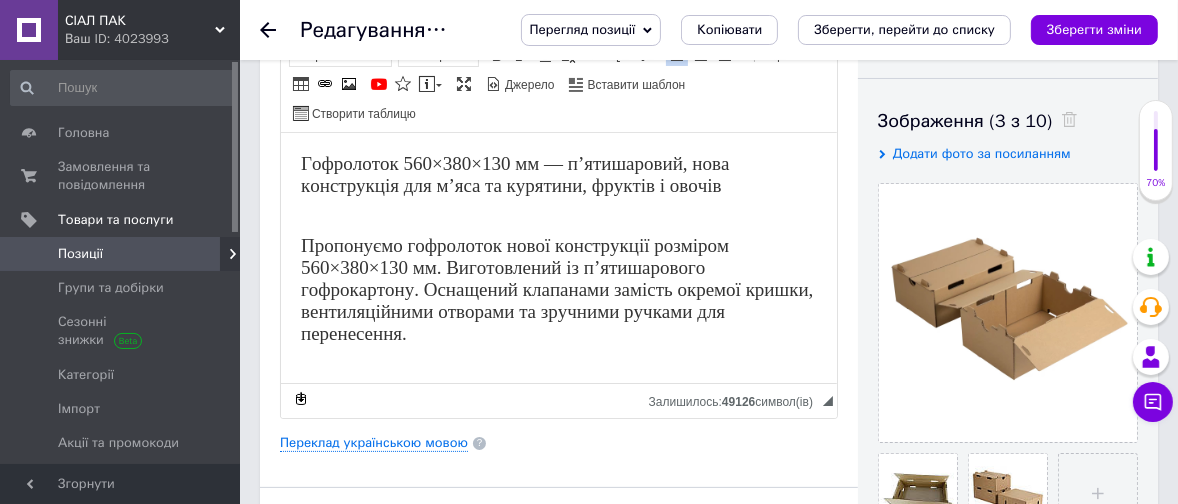 click on "Гофролоток 560×380×130 мм — п’ятишаровий, нова конструкція для м’яса та курятини, фруктів і овочів" at bounding box center (558, 174) 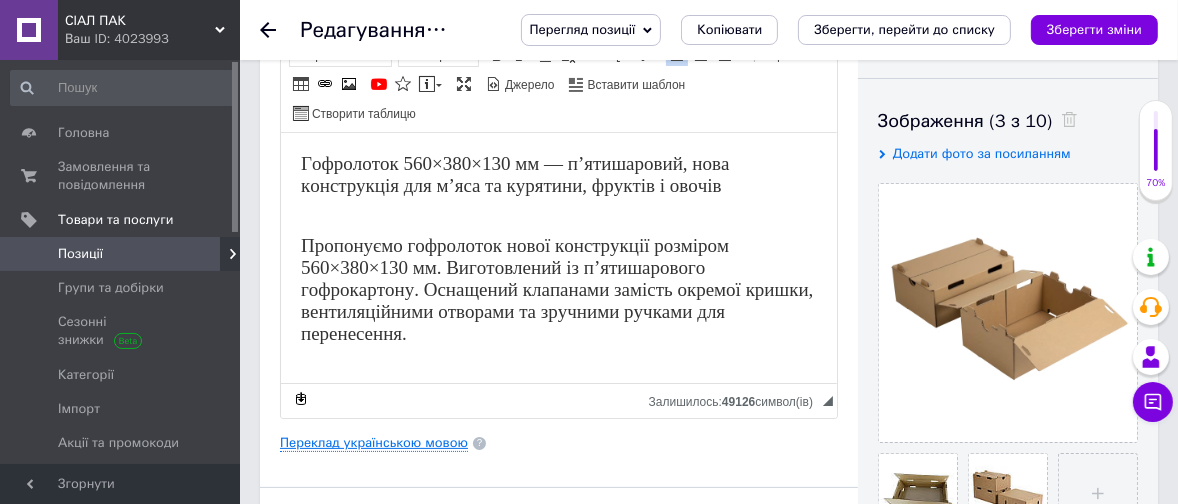 click on "Переклад українською мовою" at bounding box center [374, 443] 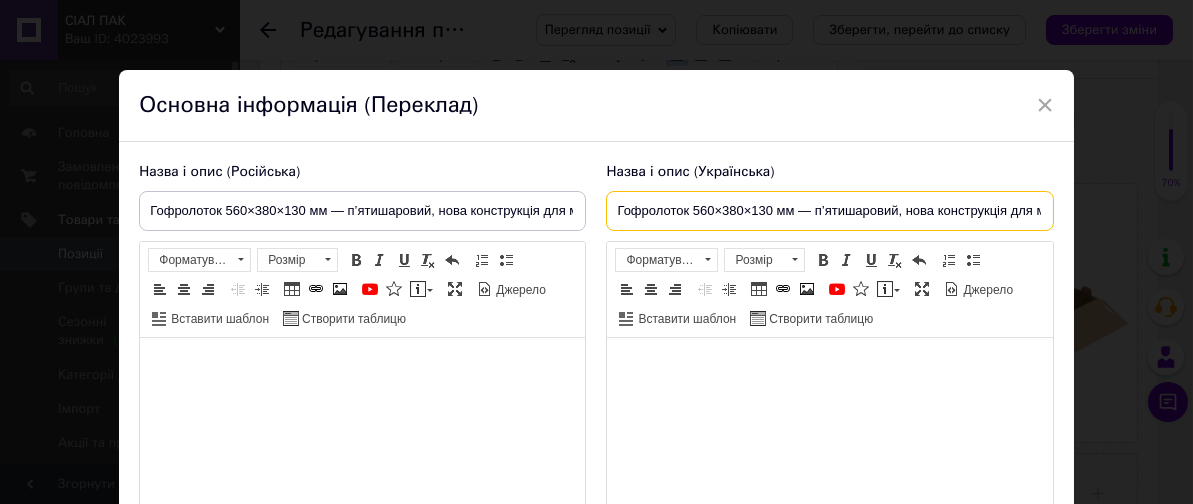 click on "Гофролоток 560×380×130 мм — п’ятишаровий, нова конструкція для м’яса та курятини" at bounding box center (829, 211) 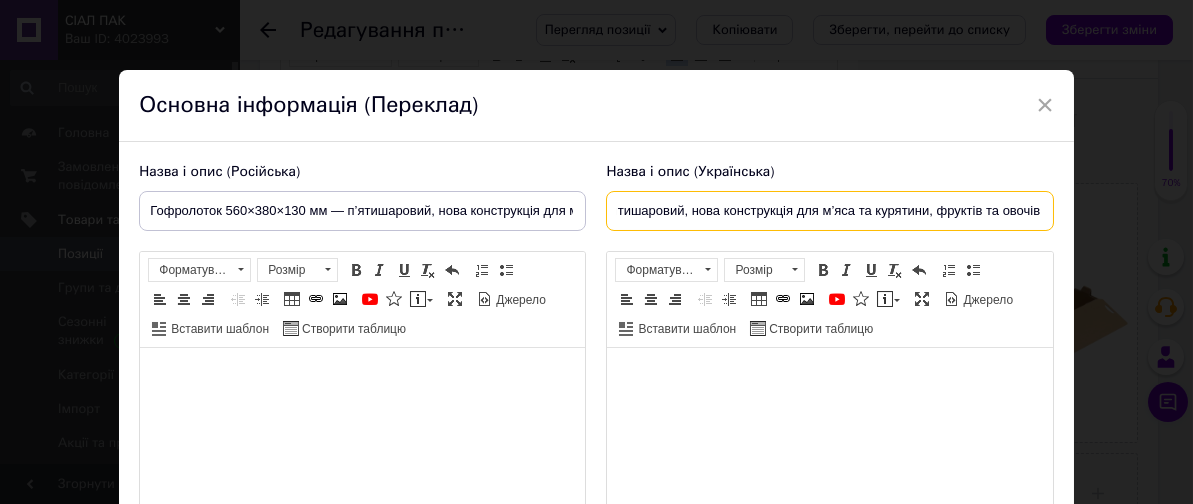 scroll, scrollTop: 0, scrollLeft: 214, axis: horizontal 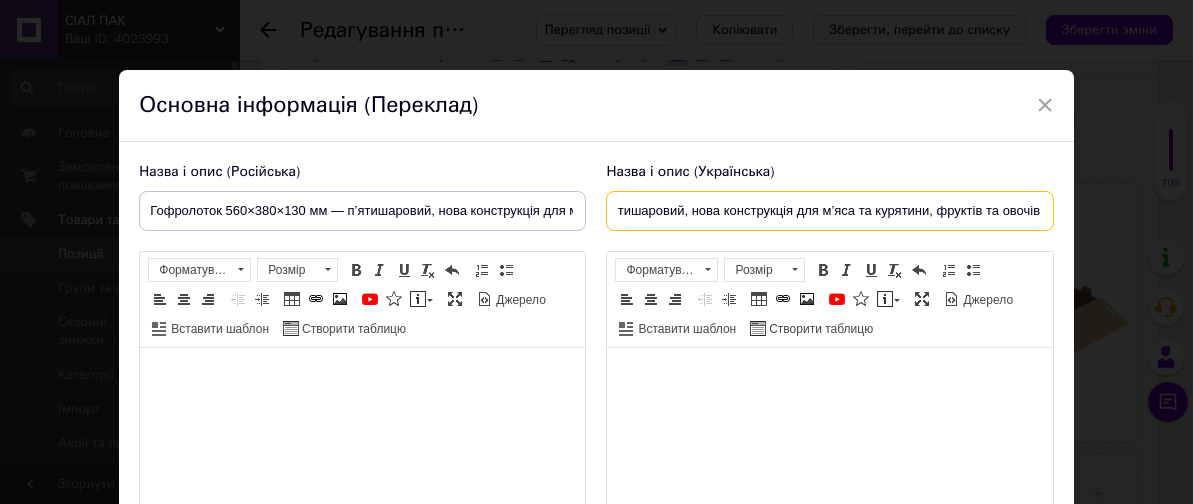 type on "Гофролоток 560×380×130 мм — п’ятишаровий, нова конструкція для м’яса та курятини, фруктів та овочів" 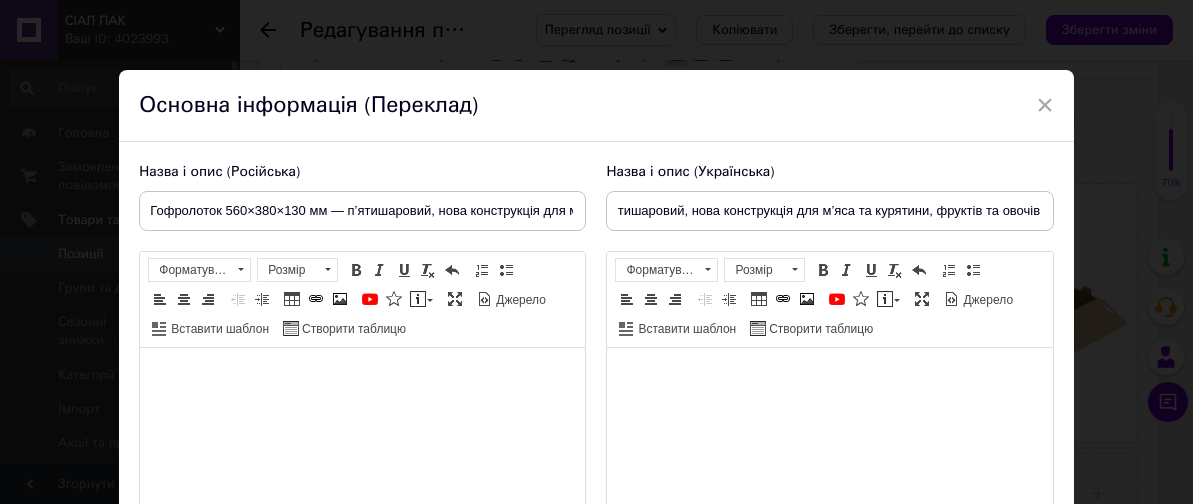 scroll, scrollTop: 0, scrollLeft: 0, axis: both 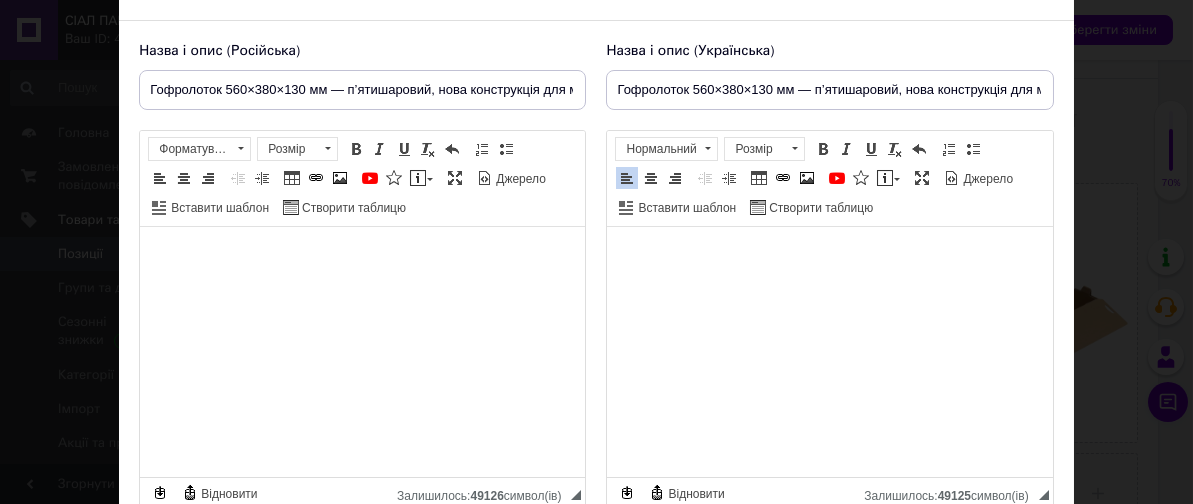 click on "× Основна інформація (Переклад) Назва і опис (Російська) Гофролоток 560×380×130 мм — п’ятишаровий, нова конструкція для м’яса та курятини, фруктів і овочів Гофролоток 560×380×130 мм — п’ятишаровий, нова конструкція для м’яса та курятини, фруктів і овочів
Пропонуємо гофролоток нової конструкції розміром 560×380×130 мм. Виготовлений із п’ятишарового гофрокартону. Оснащений клапанами замість окремої кришки, вентиляційними отворами та зручними ручками для перенесення.
Переваги нової конструкції:
Клапани спрощують пакування та знижують витрати" at bounding box center (596, 252) 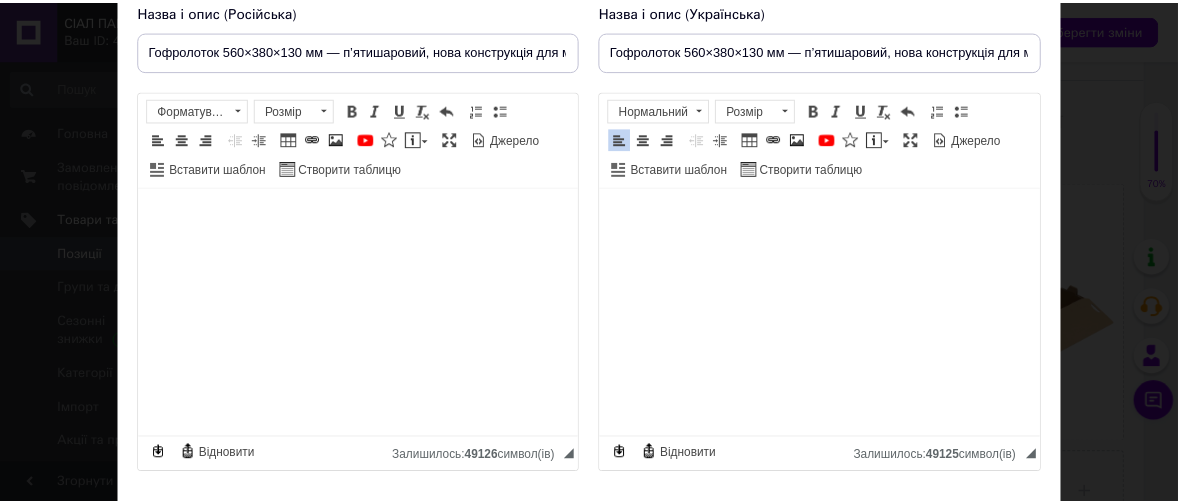 scroll, scrollTop: 322, scrollLeft: 0, axis: vertical 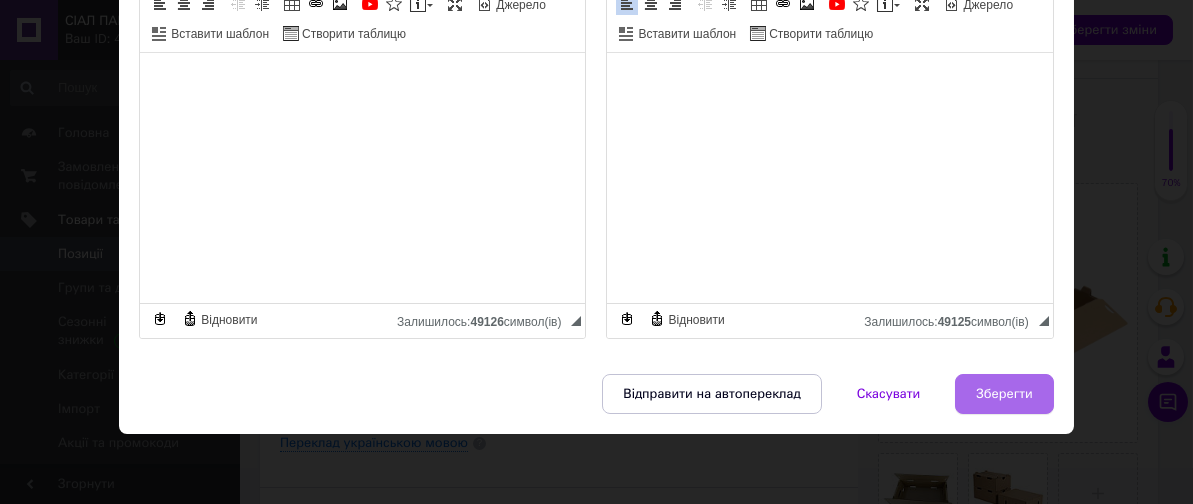 click on "Зберегти" at bounding box center [1004, 394] 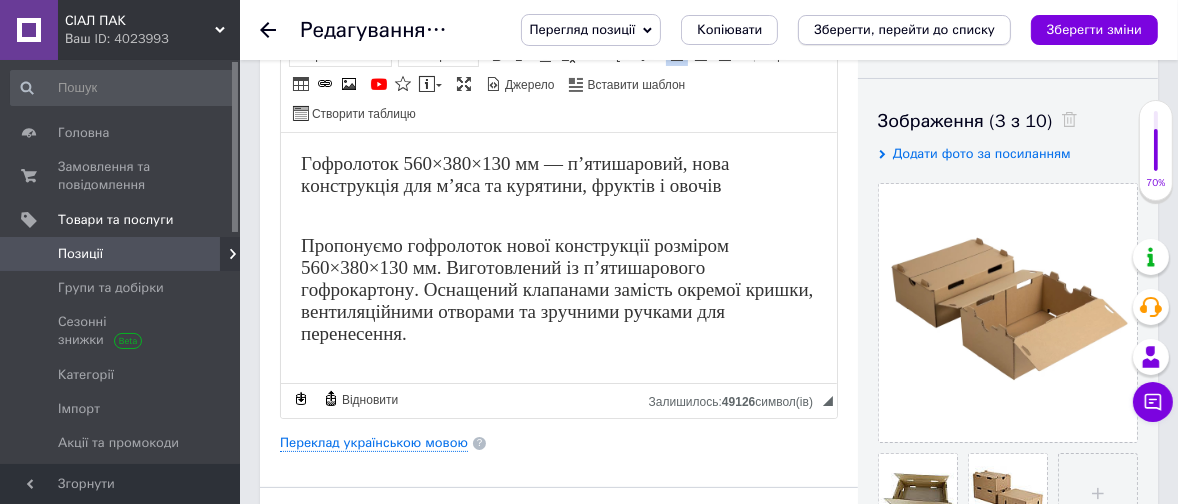 click on "Зберегти, перейти до списку" at bounding box center [904, 29] 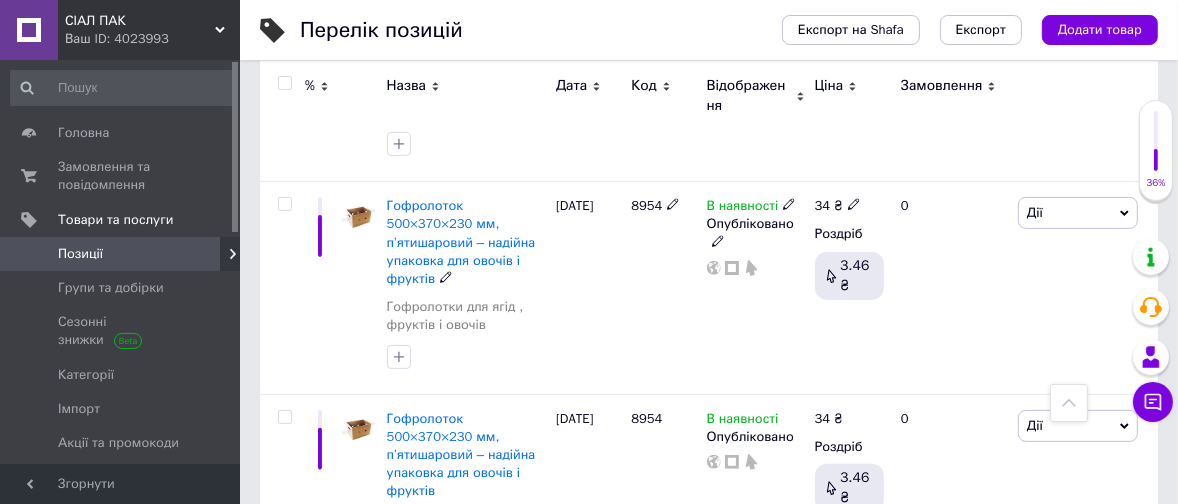 scroll, scrollTop: 549, scrollLeft: 0, axis: vertical 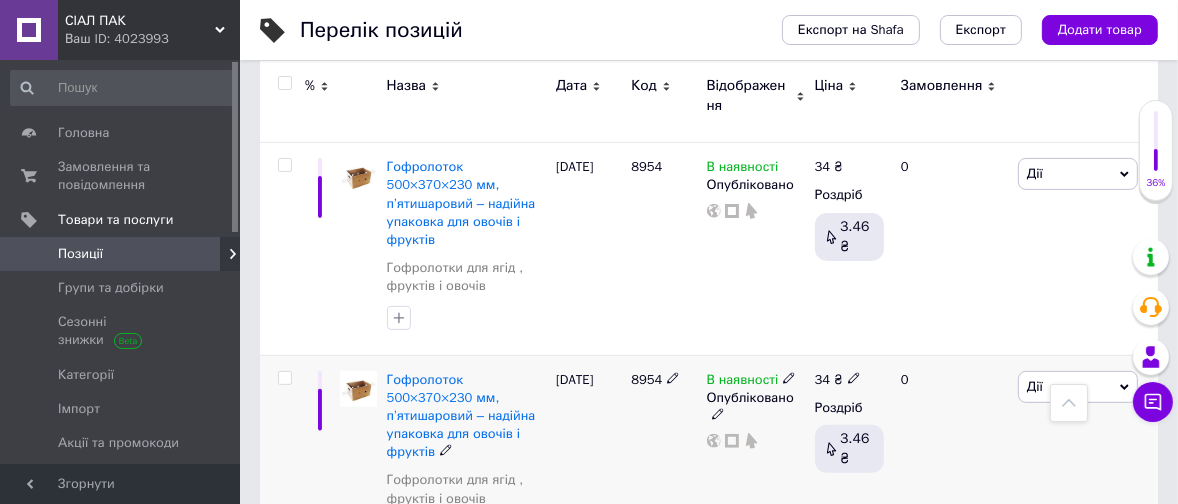 click at bounding box center (282, 461) 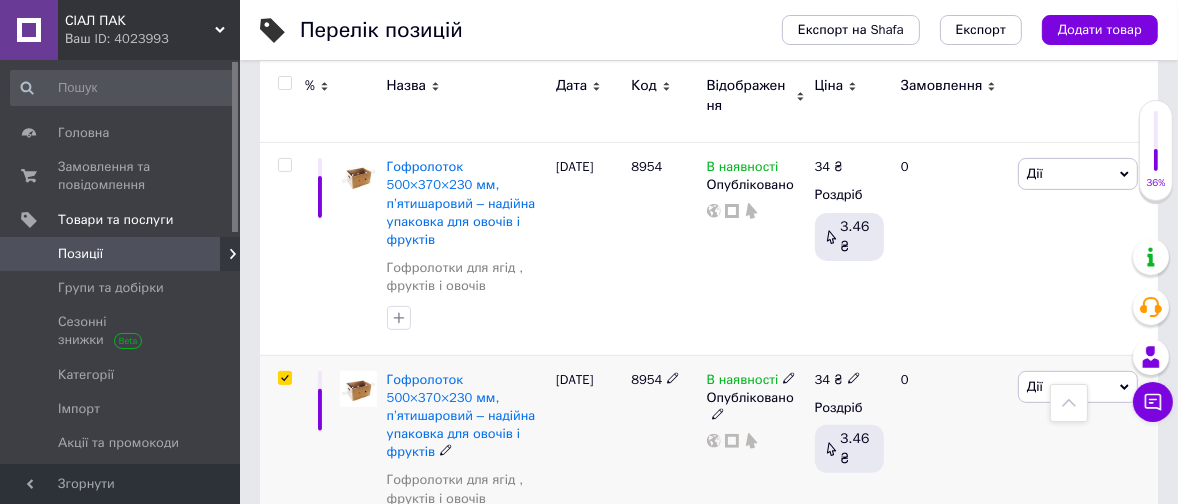 checkbox on "true" 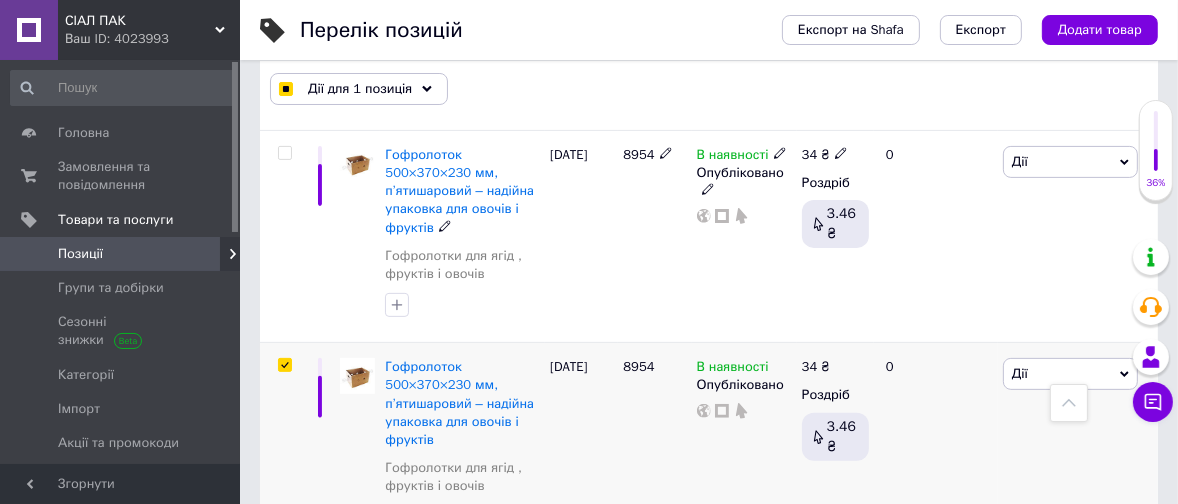 scroll, scrollTop: 537, scrollLeft: 0, axis: vertical 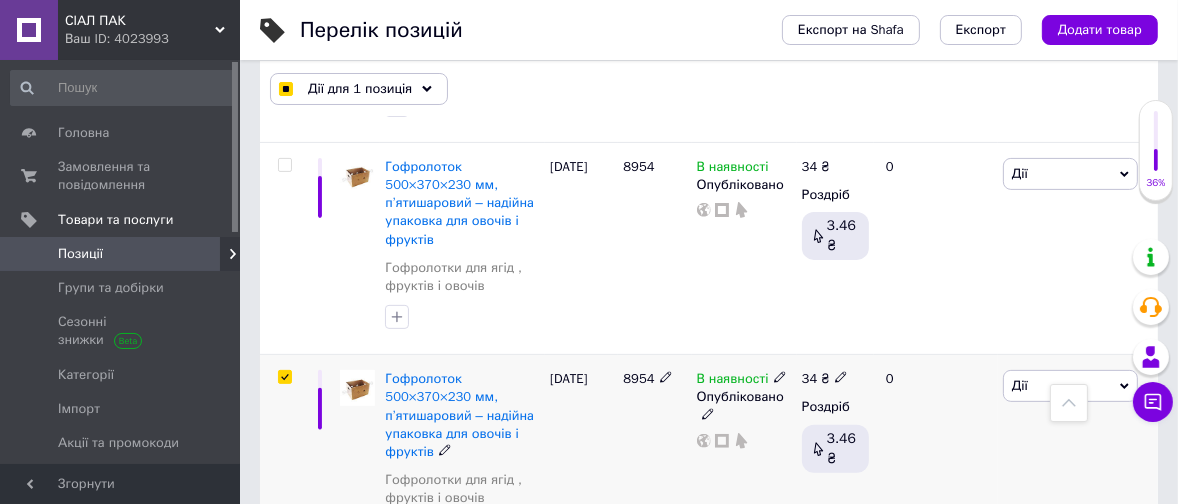 click on "Дії" at bounding box center [1070, 386] 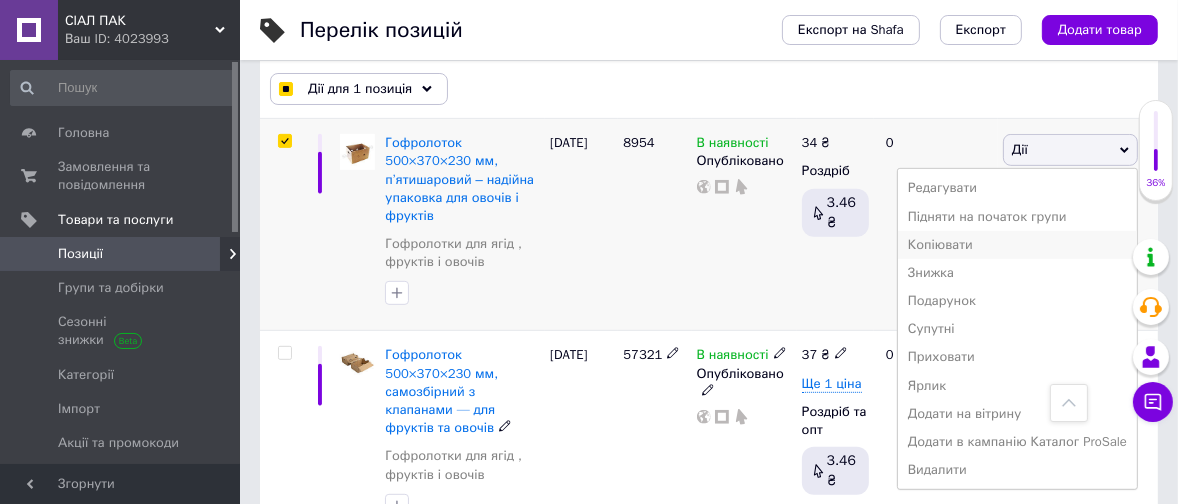 scroll, scrollTop: 812, scrollLeft: 0, axis: vertical 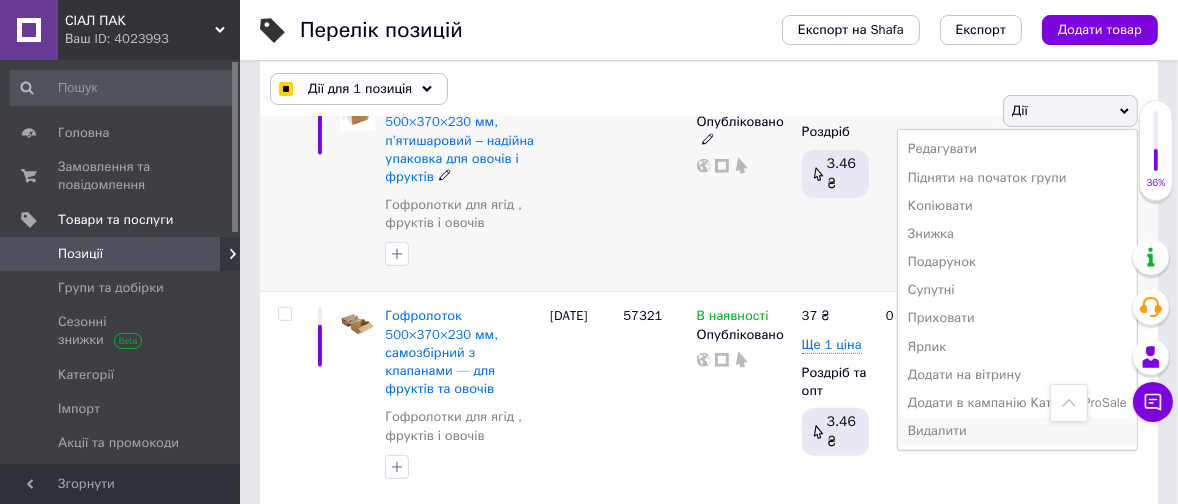 click on "Видалити" at bounding box center [1017, 431] 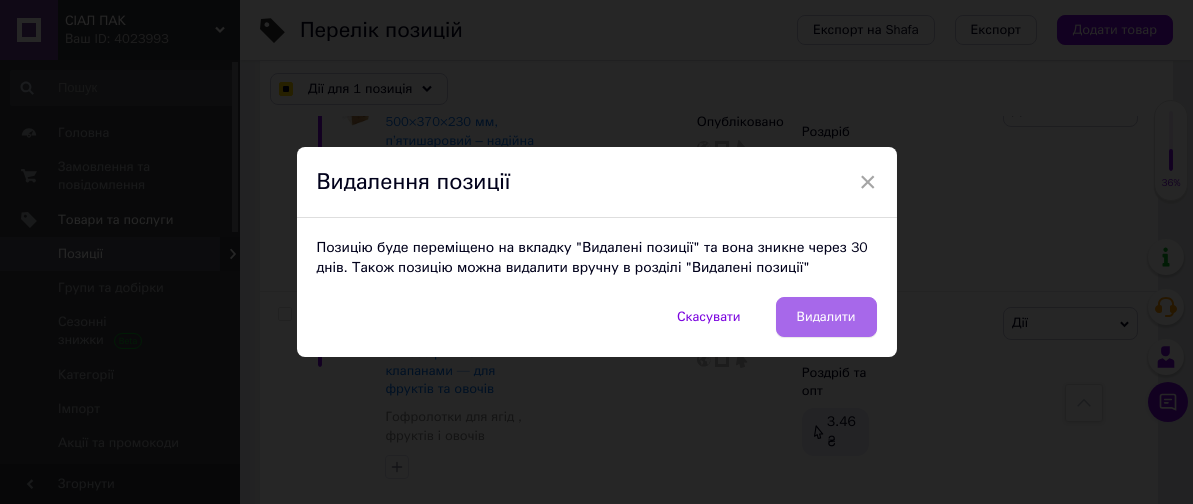 click on "Видалити" at bounding box center [826, 317] 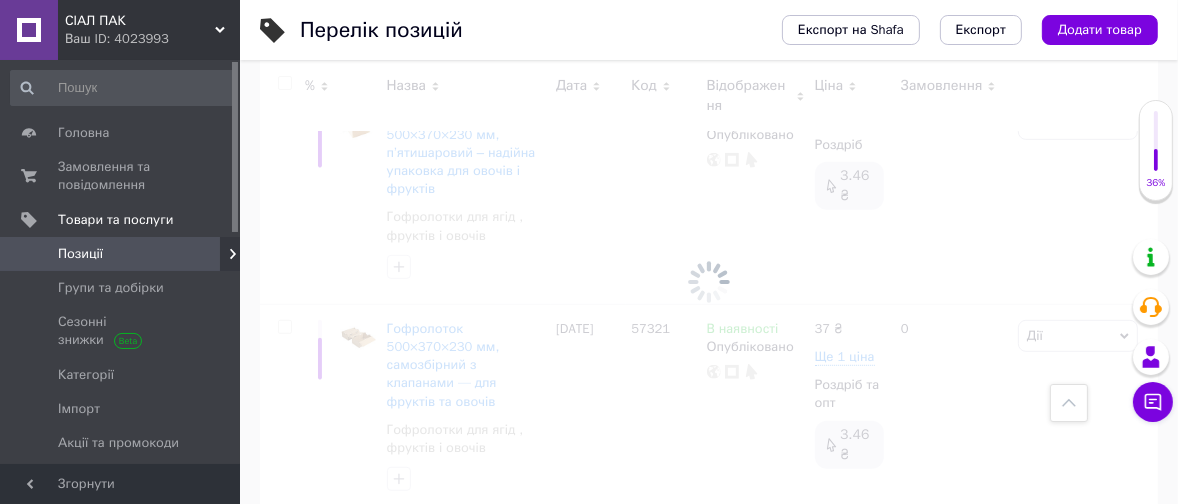 checkbox on "false" 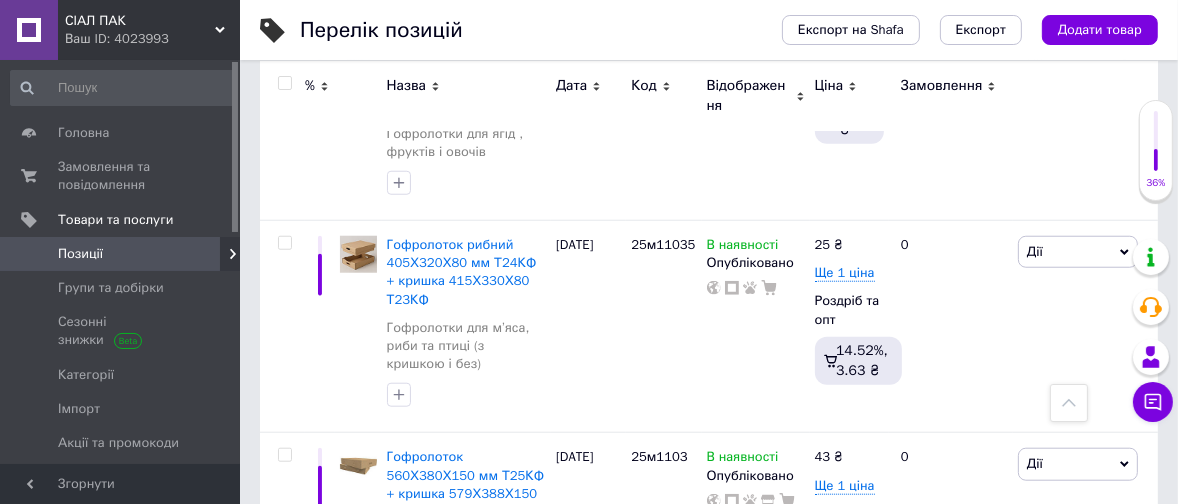 scroll, scrollTop: 0, scrollLeft: 0, axis: both 